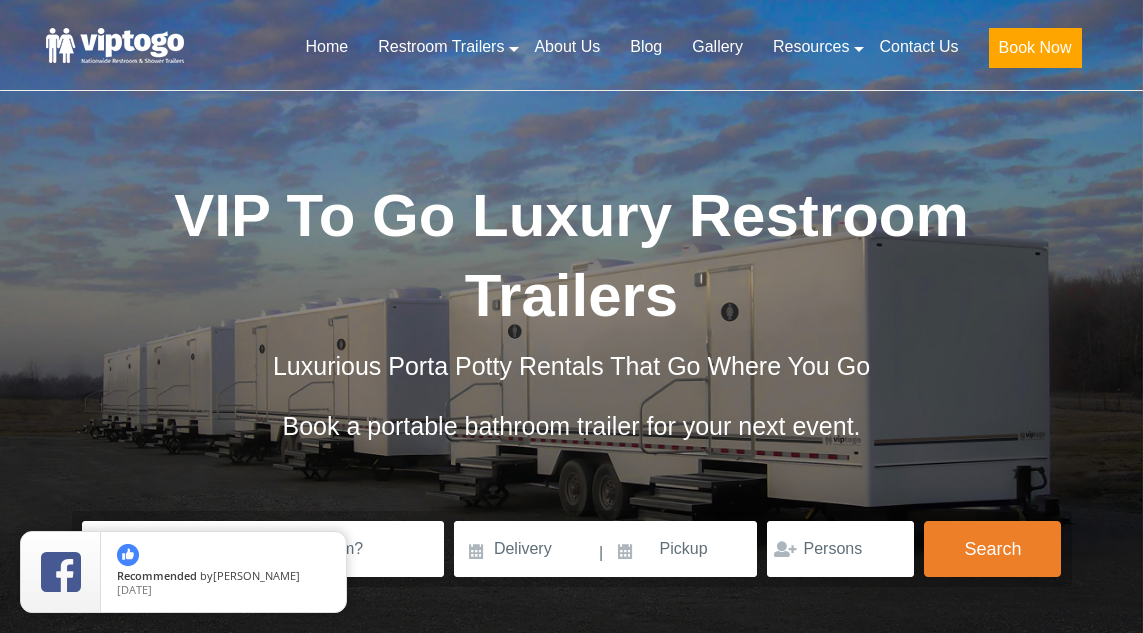 scroll, scrollTop: 0, scrollLeft: 0, axis: both 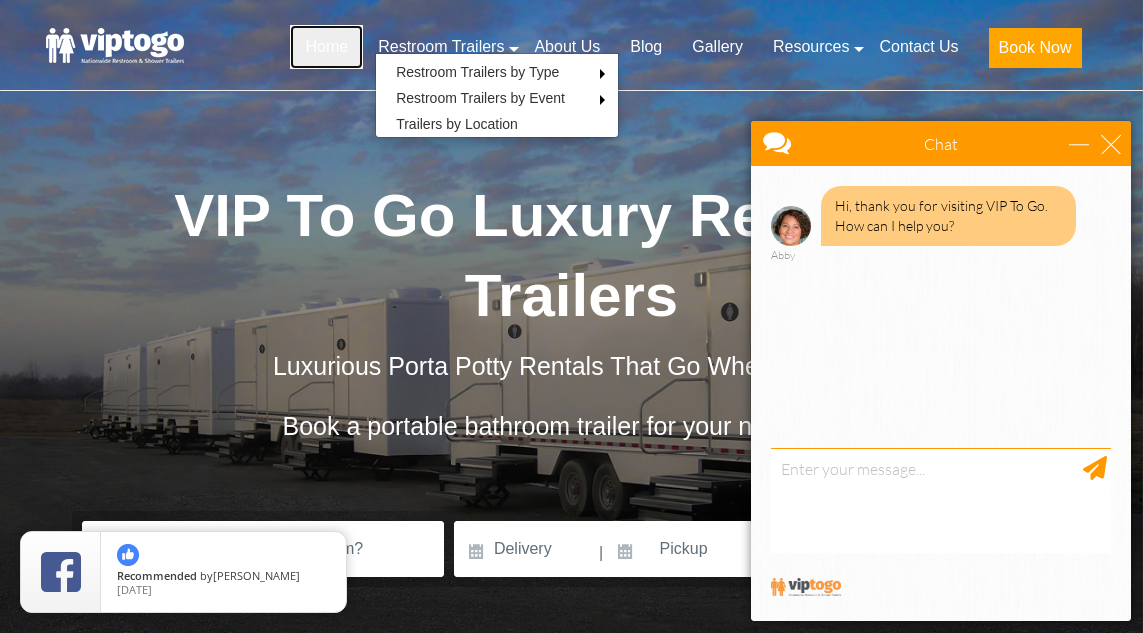 click on "Home" at bounding box center (326, 47) 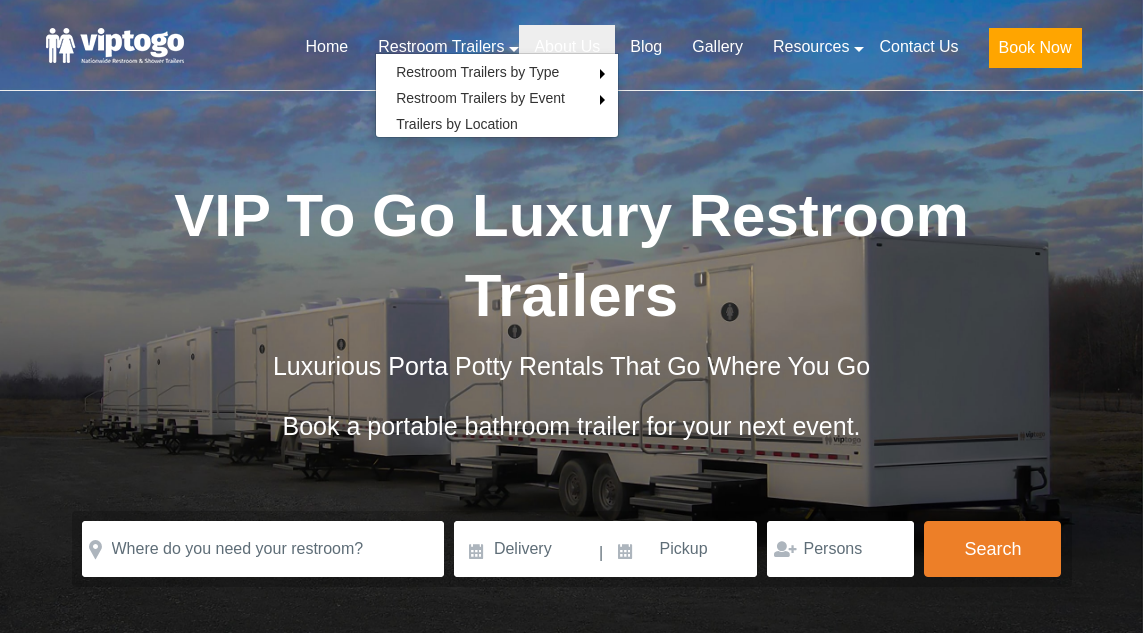 scroll, scrollTop: 0, scrollLeft: 0, axis: both 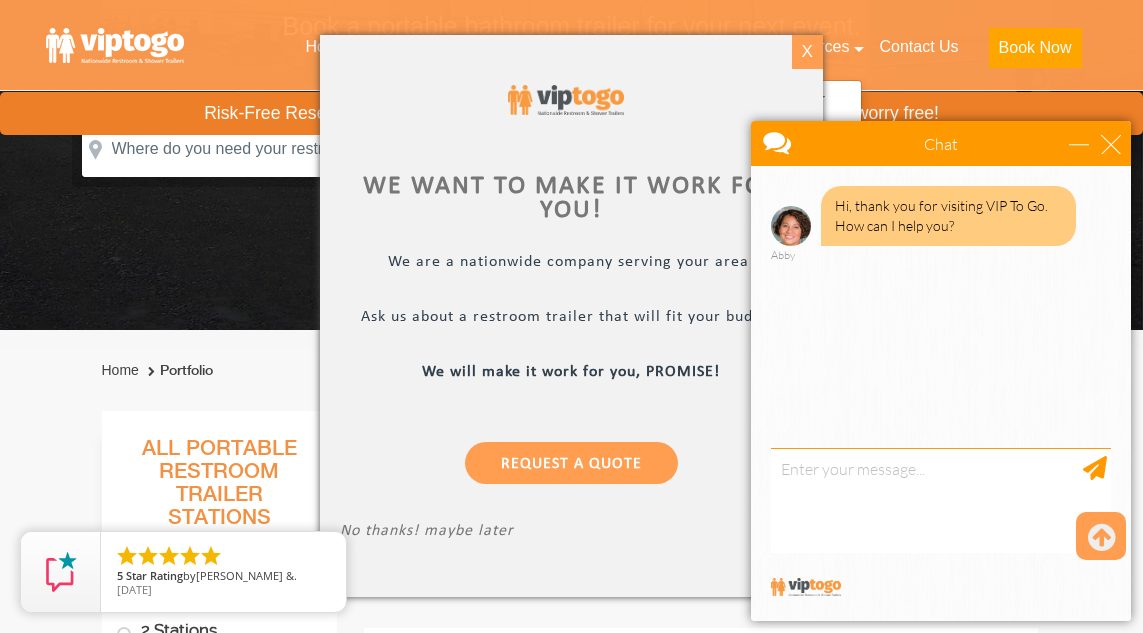 click on "X" at bounding box center [807, 52] 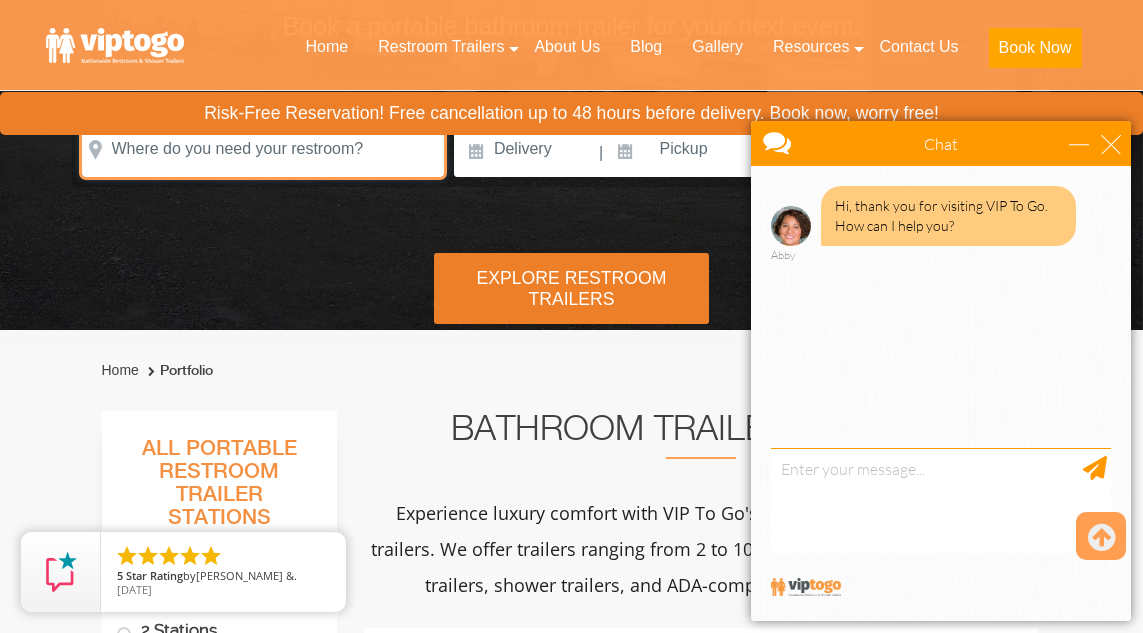 click at bounding box center (263, 149) 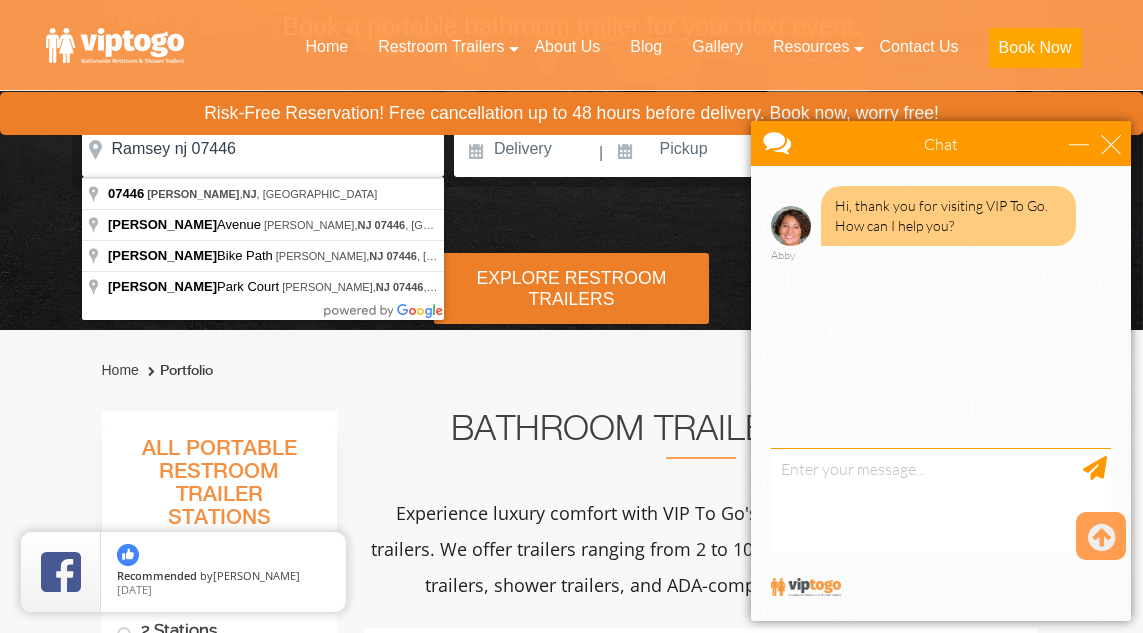 type on "Ramsey, NJ 07446, USA" 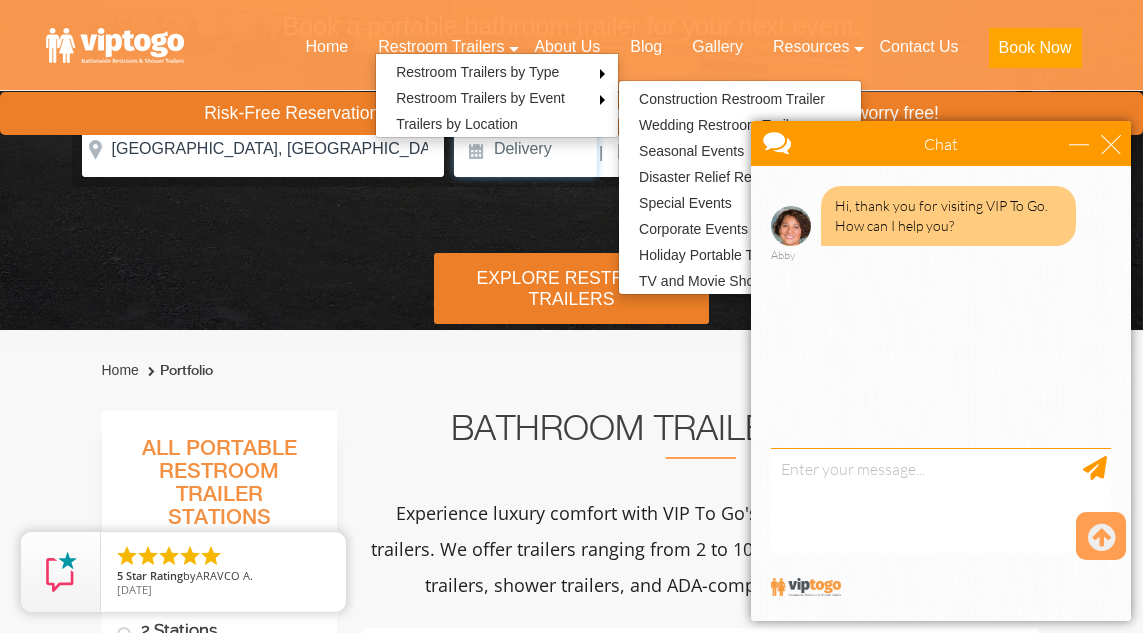 click at bounding box center (525, 149) 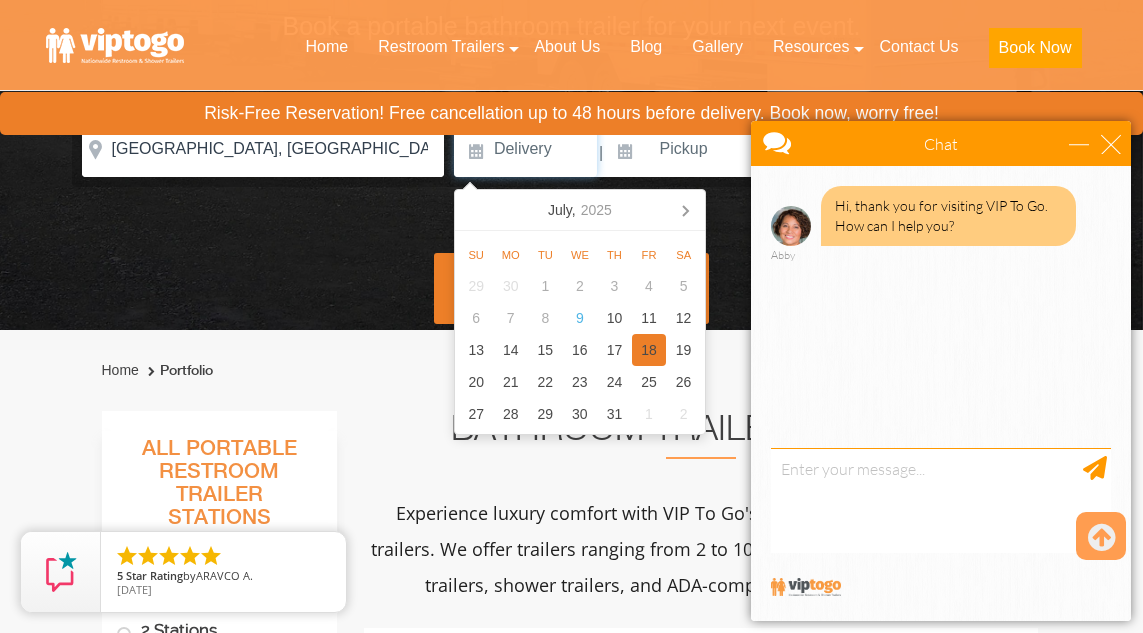 click on "18" at bounding box center (649, 350) 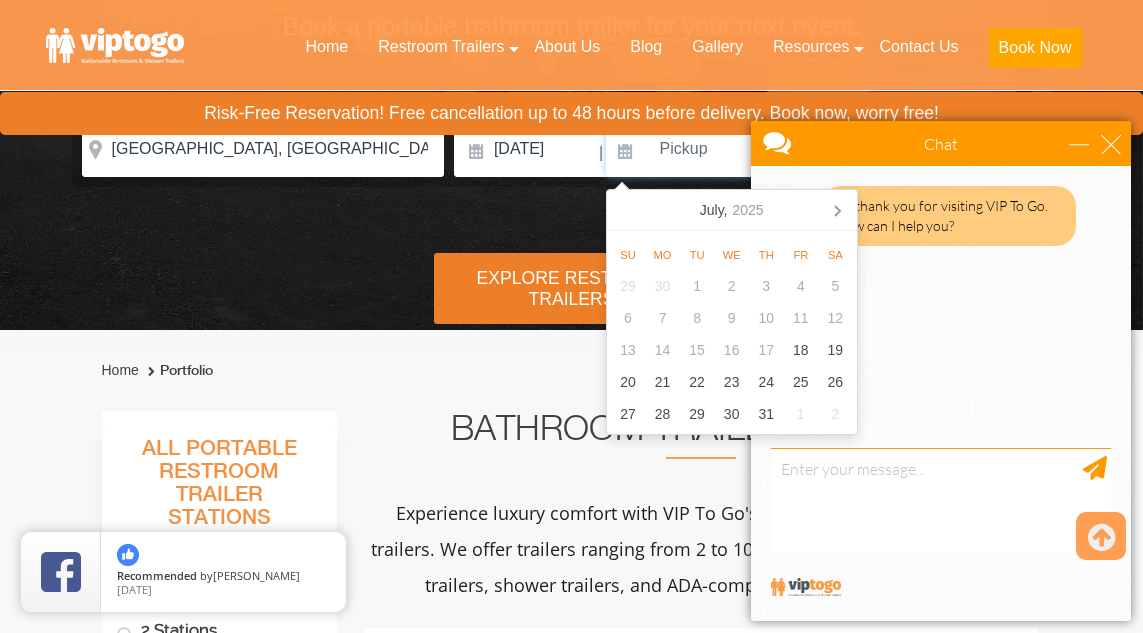 click at bounding box center [682, 149] 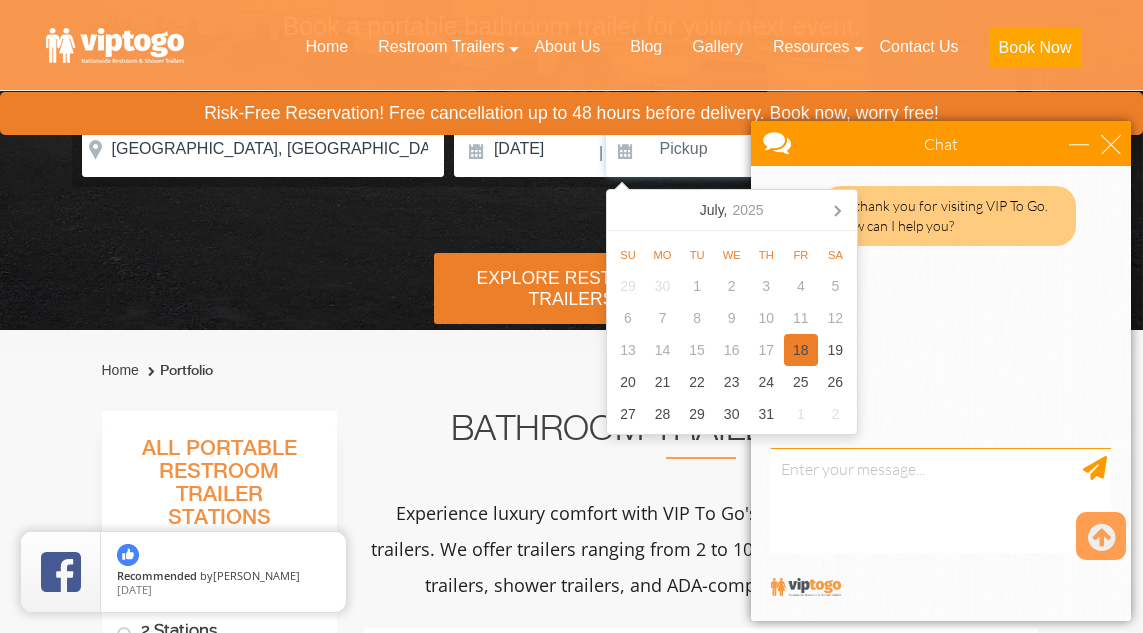 click on "18" at bounding box center (801, 350) 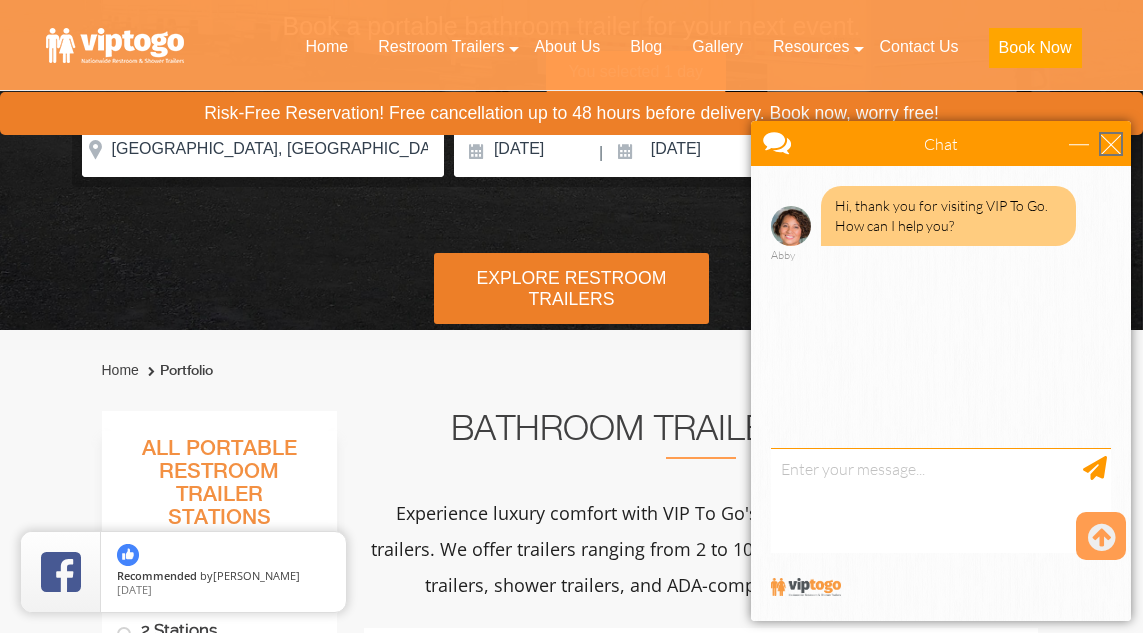click at bounding box center (1111, 144) 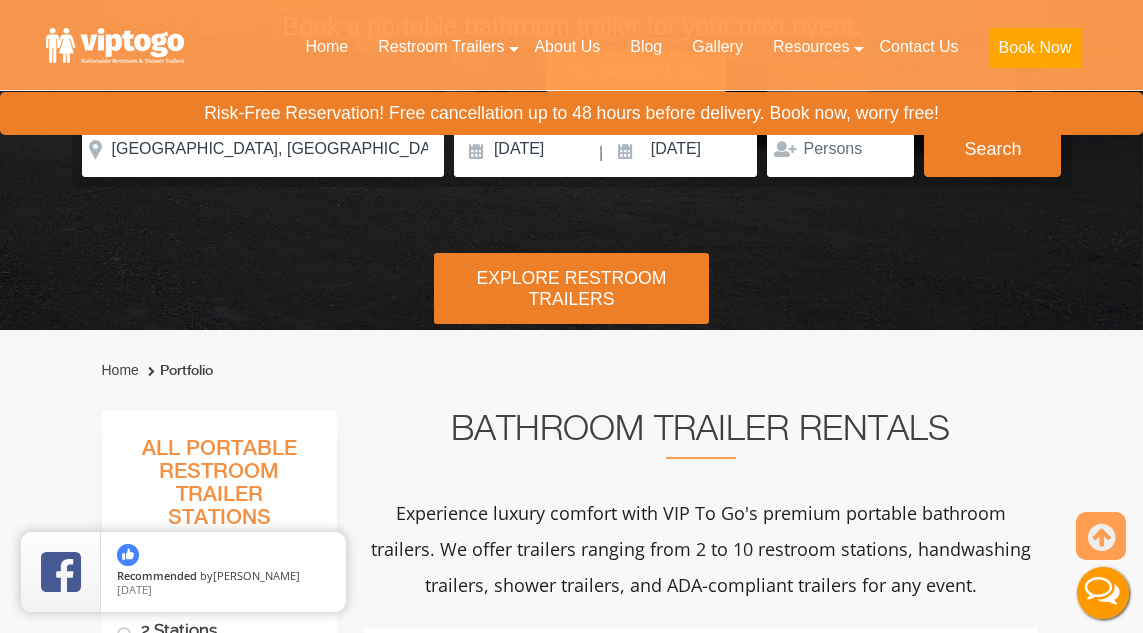 scroll, scrollTop: 0, scrollLeft: 0, axis: both 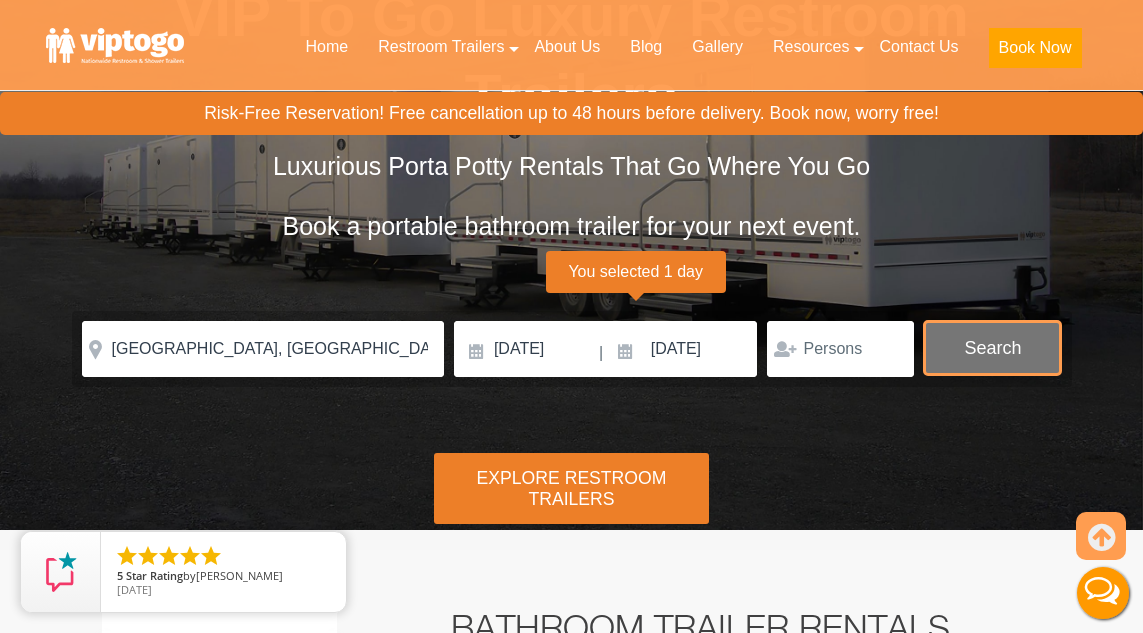 click on "Search" at bounding box center [992, 348] 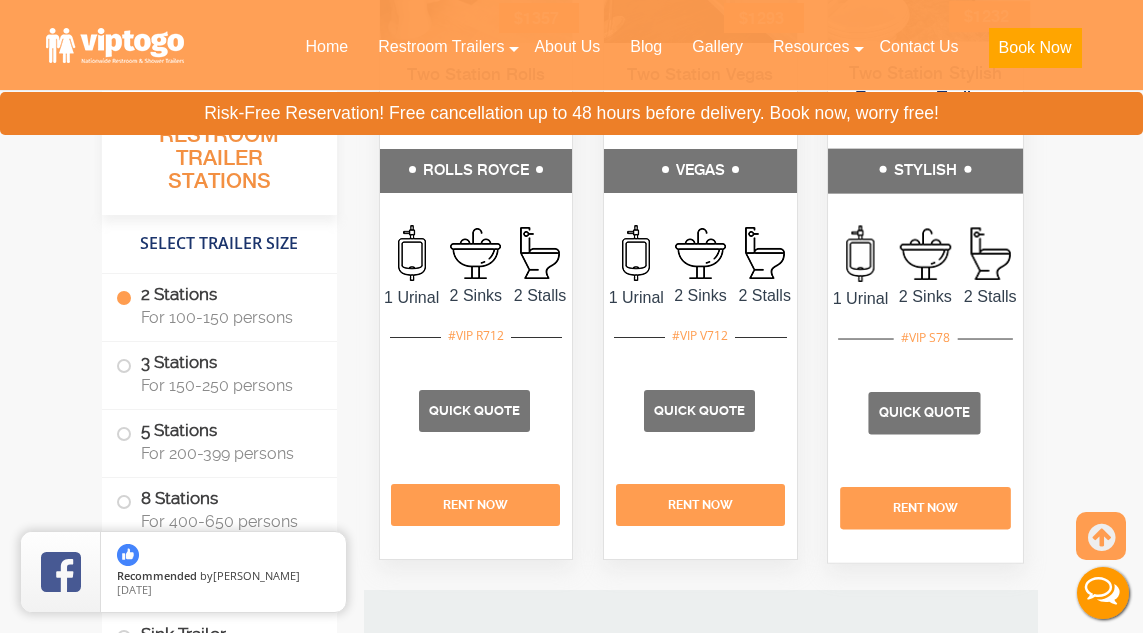 scroll, scrollTop: 1211, scrollLeft: 0, axis: vertical 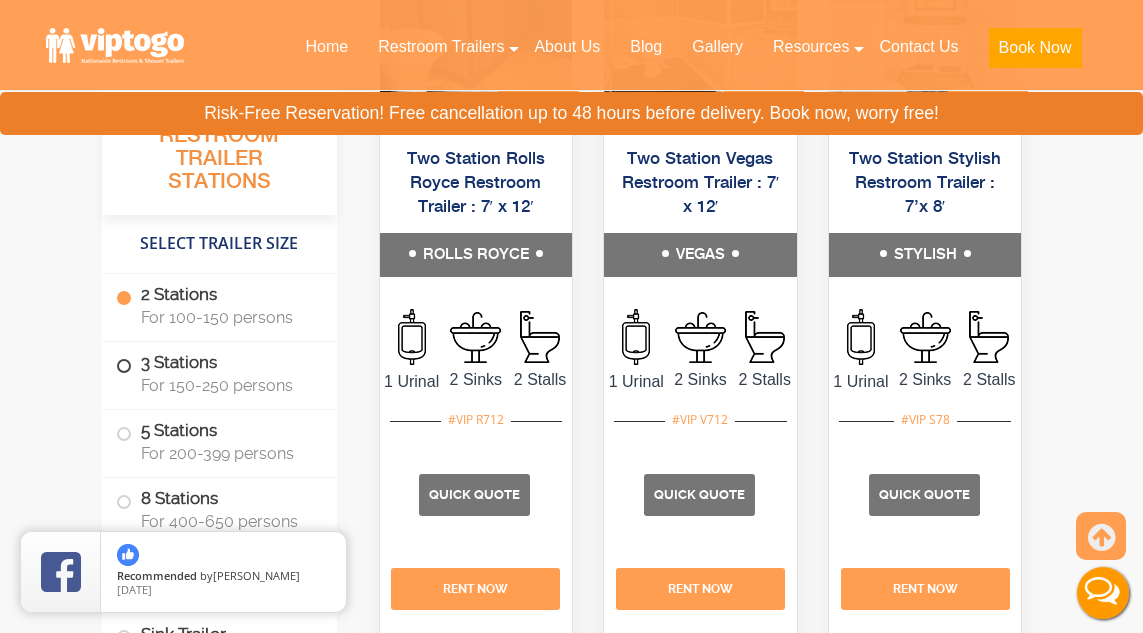 click on "For 150-250 persons" at bounding box center (227, 385) 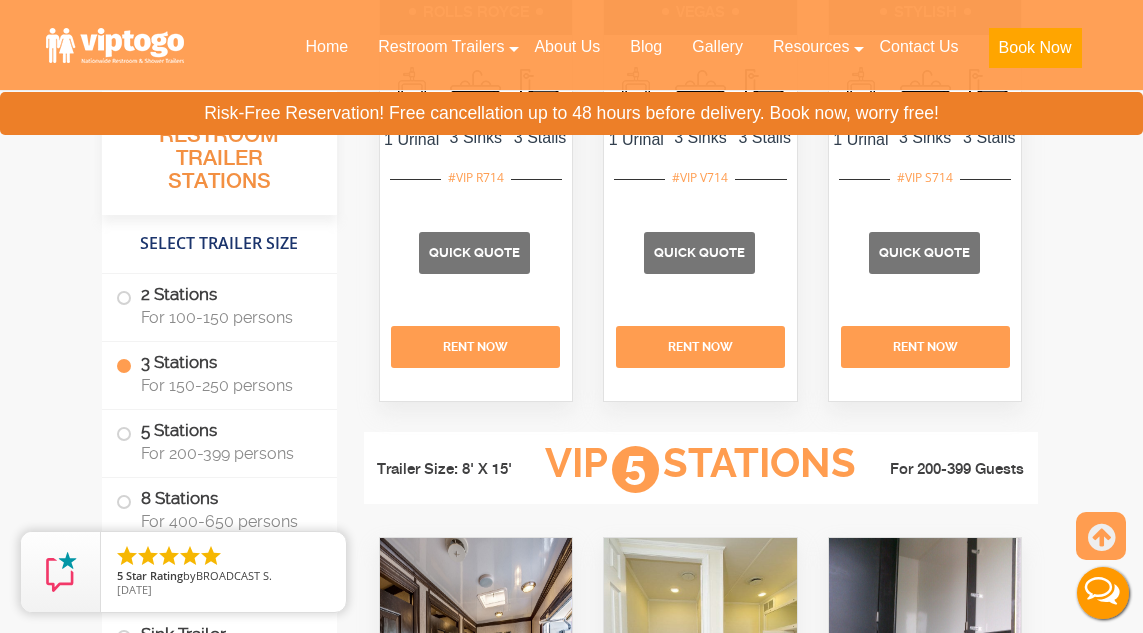 scroll, scrollTop: 2938, scrollLeft: 0, axis: vertical 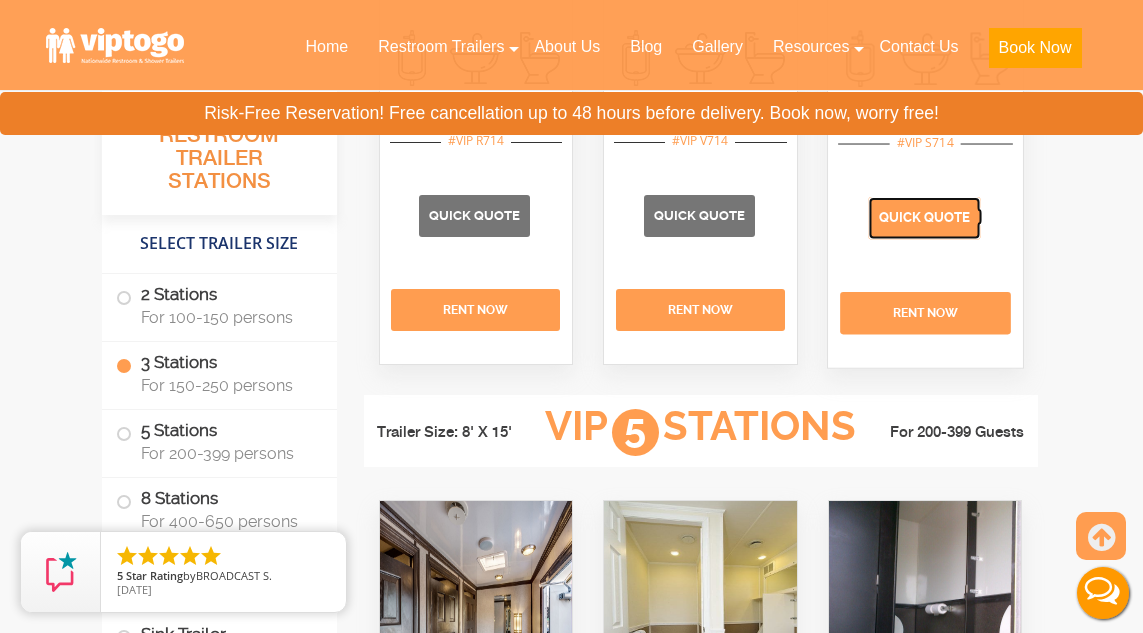 click on "Quick Quote" at bounding box center (924, 217) 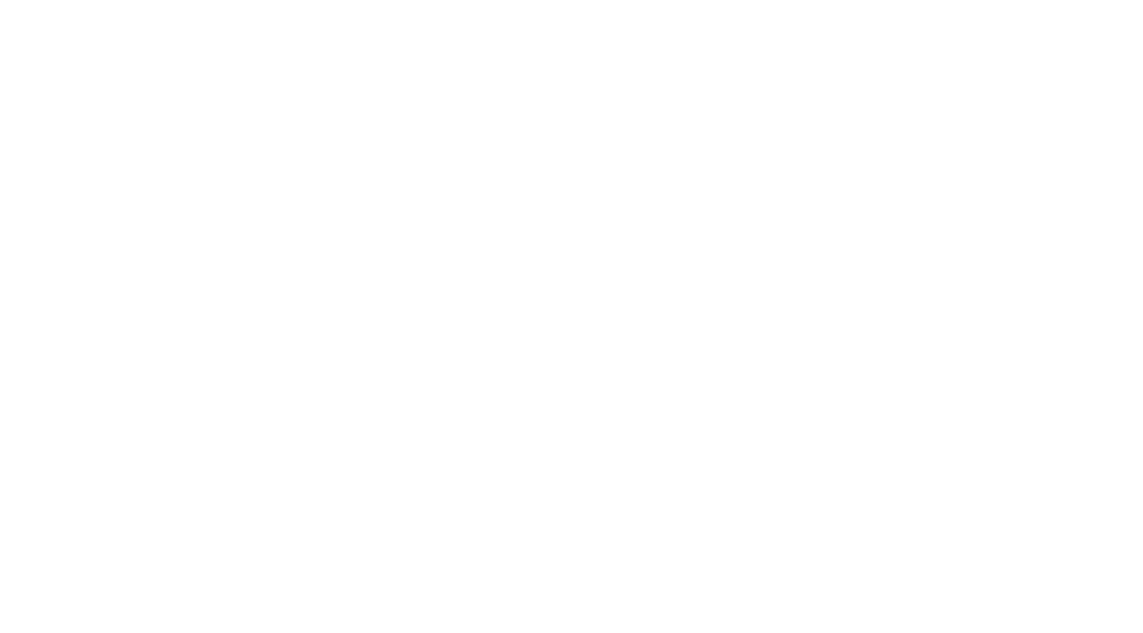 scroll, scrollTop: 0, scrollLeft: 0, axis: both 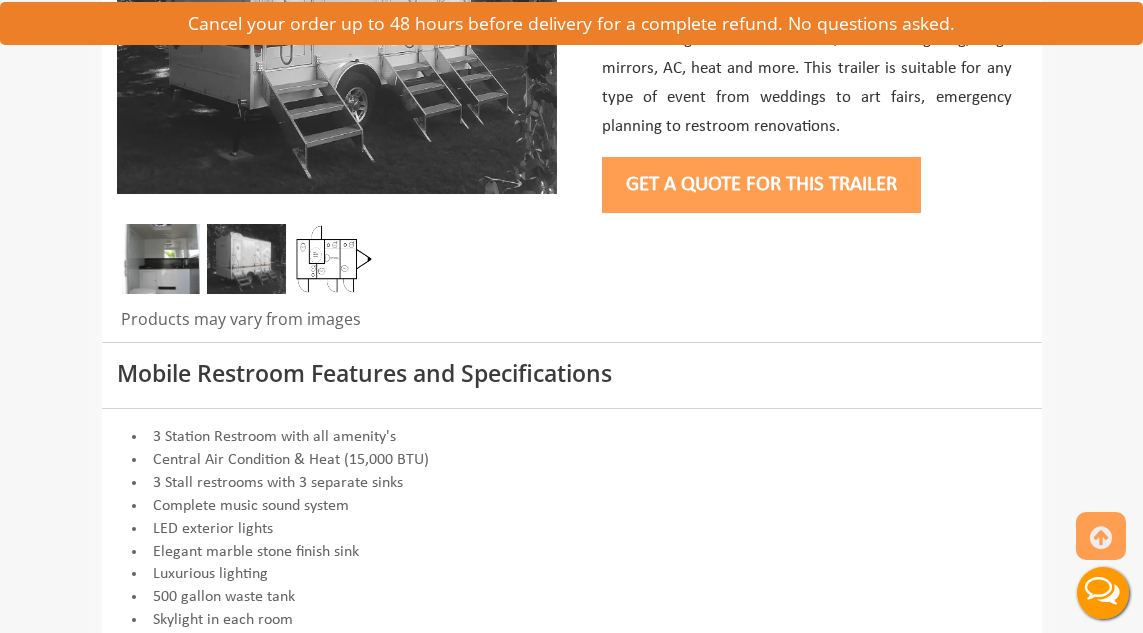 click on "Get a Quote for this Trailer" at bounding box center [761, 185] 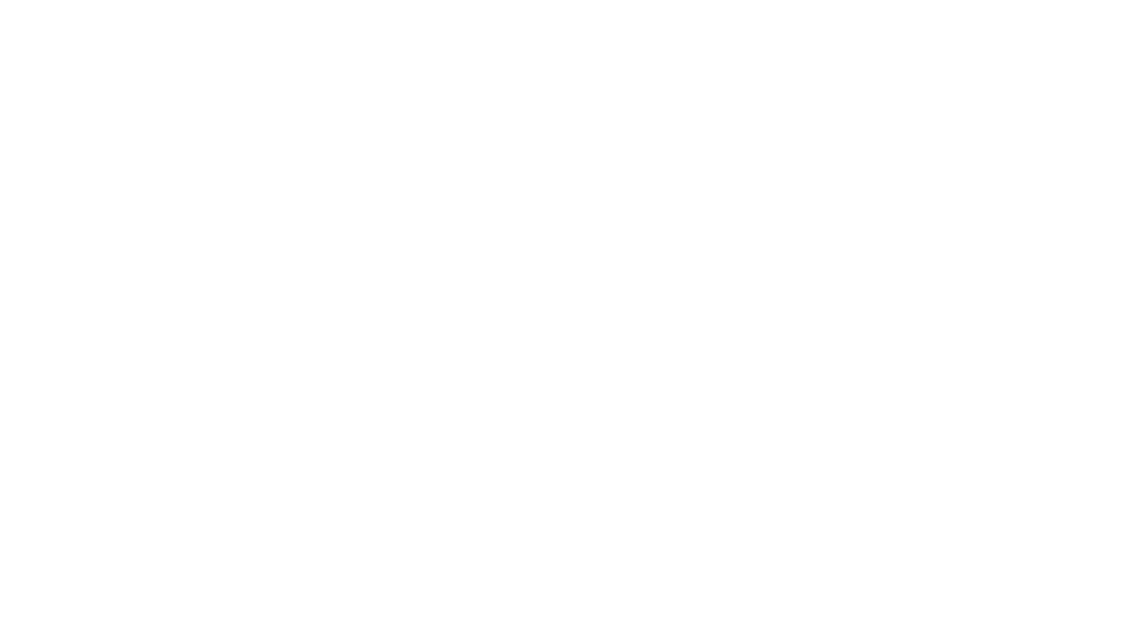 scroll, scrollTop: 0, scrollLeft: 0, axis: both 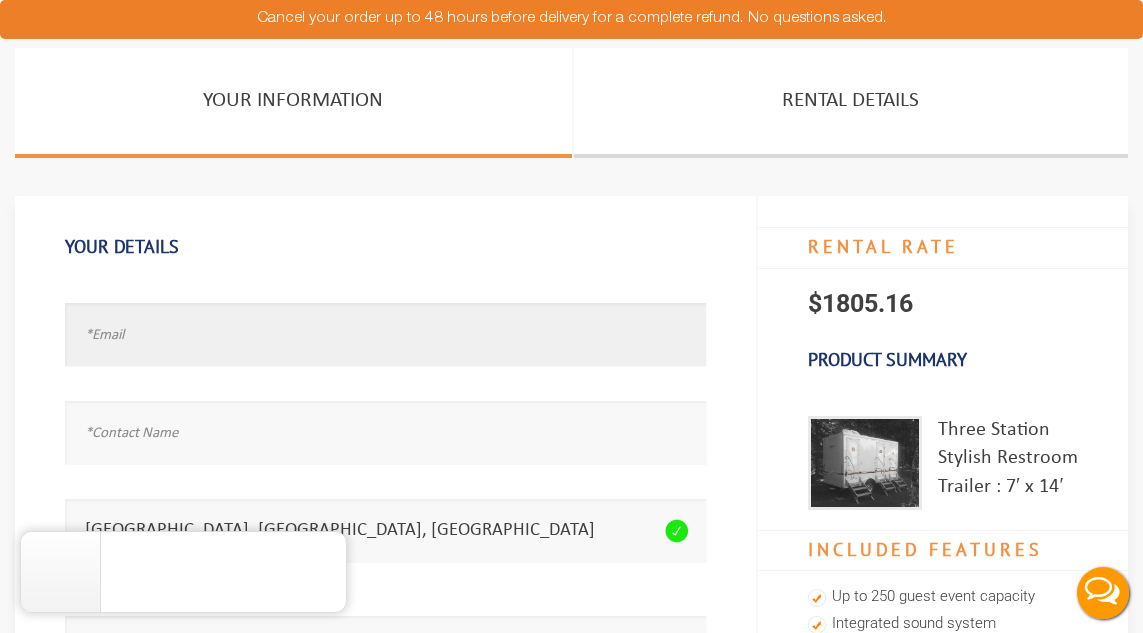 click at bounding box center (385, 334) 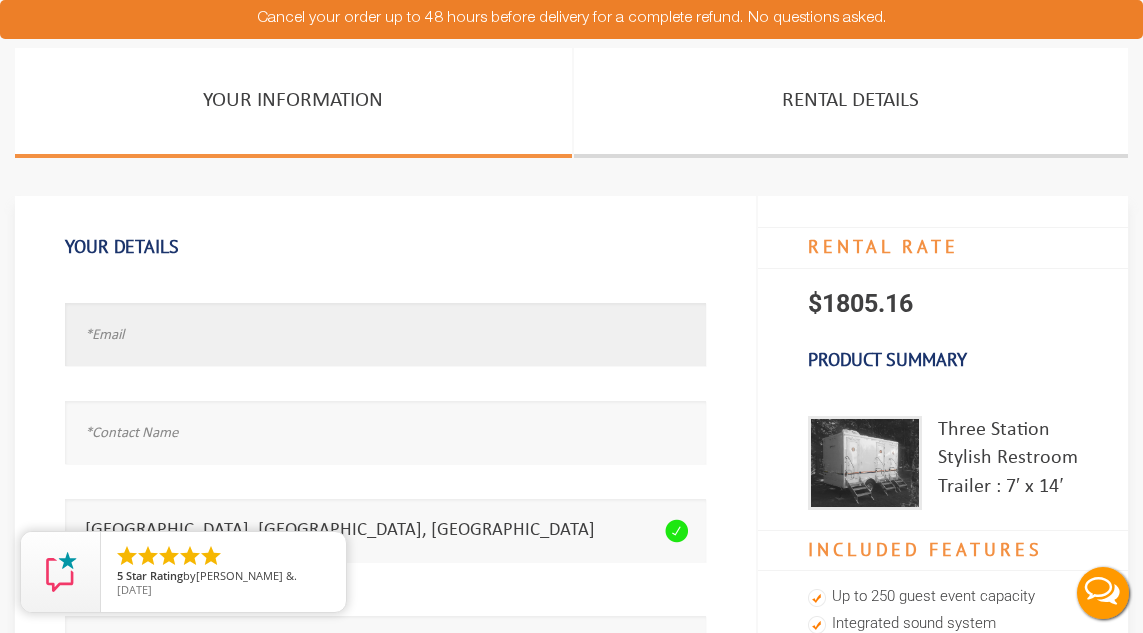 paste on "Ameliamcgurr@gmail.com" 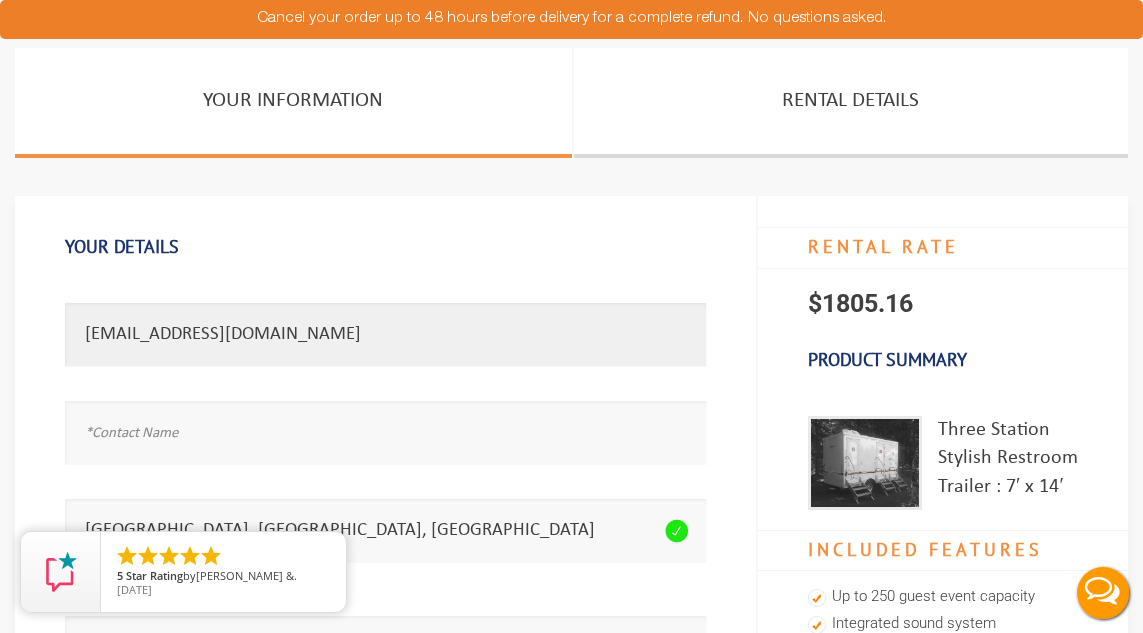 type on "Ameliamcgurr@gmail.com" 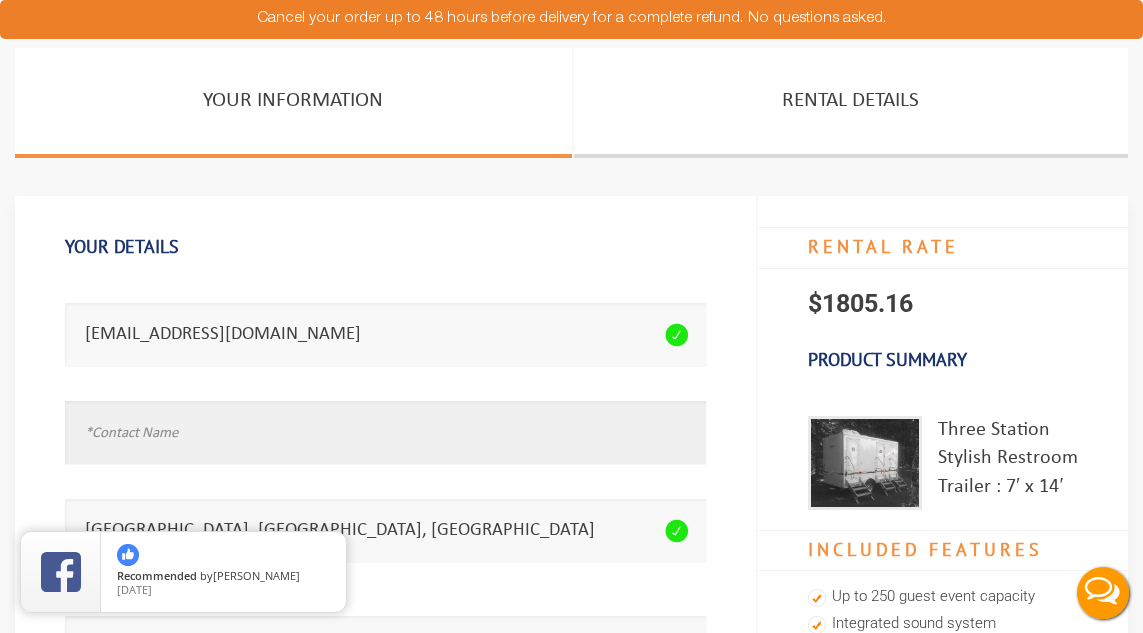 click at bounding box center (385, 432) 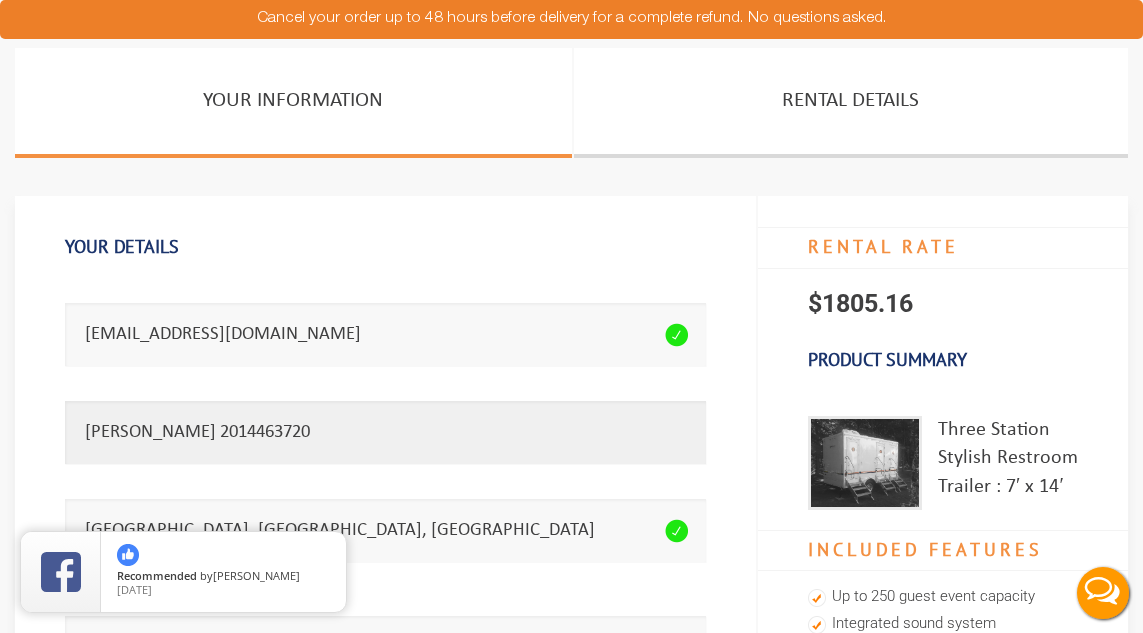 click on "Amelia Malak 2014463720" at bounding box center (385, 432) 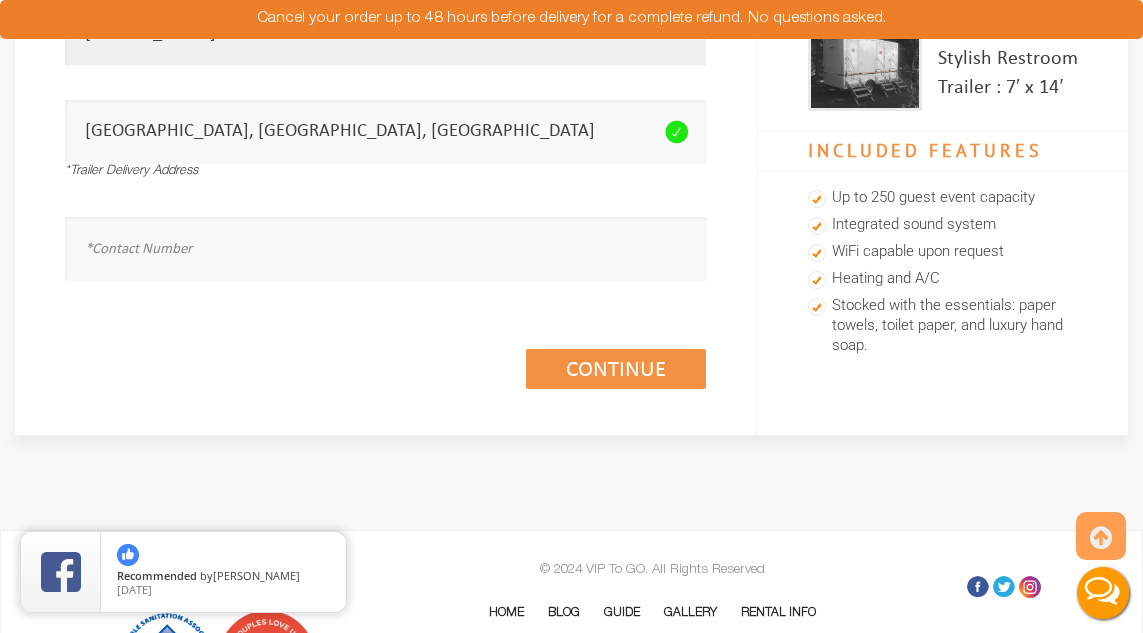 scroll, scrollTop: 400, scrollLeft: 0, axis: vertical 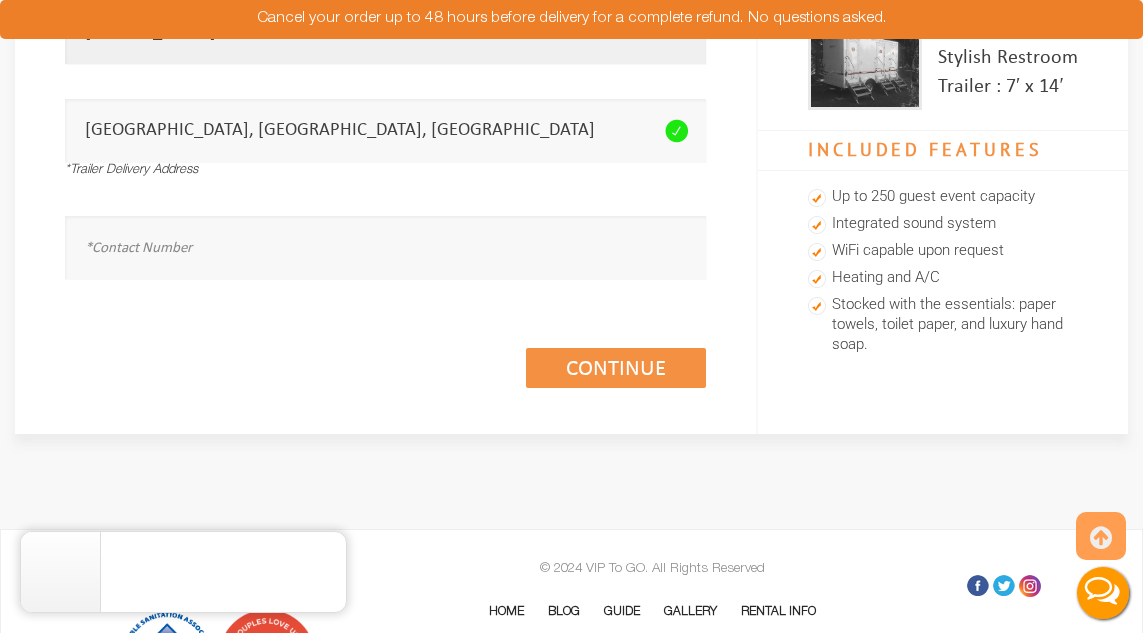 type on "Amelia Malak" 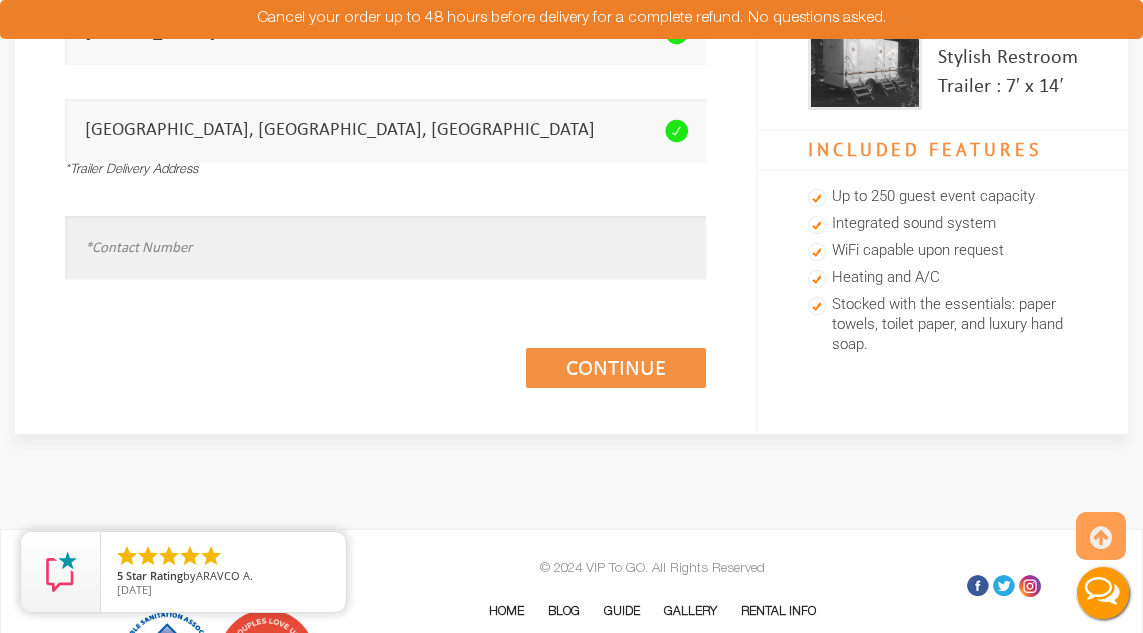 click at bounding box center [385, 247] 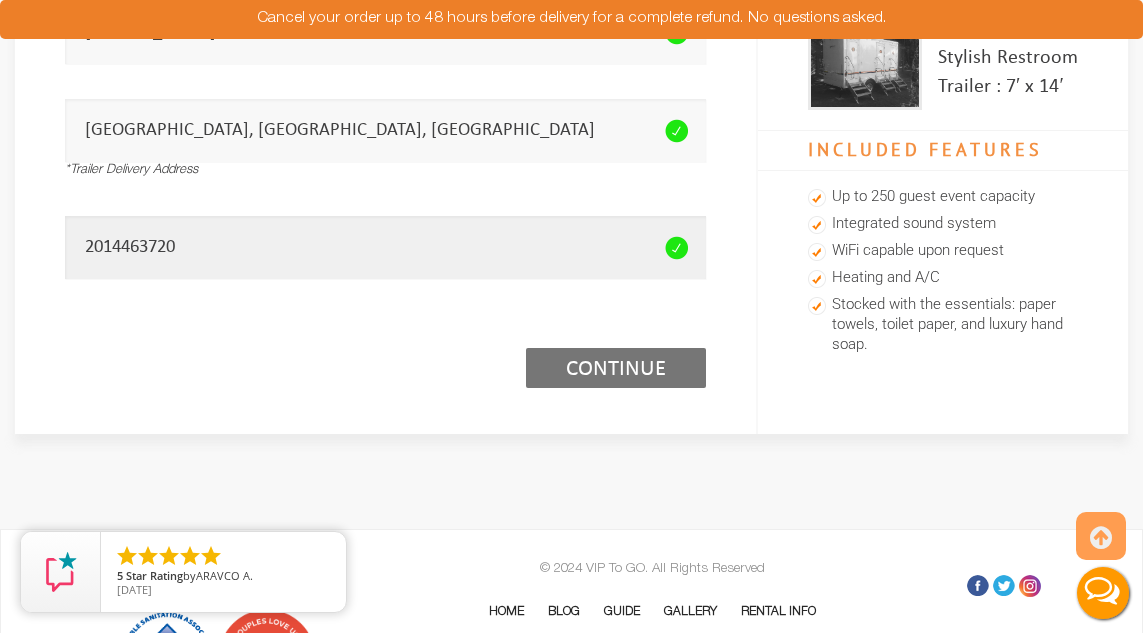 type on "2014463720" 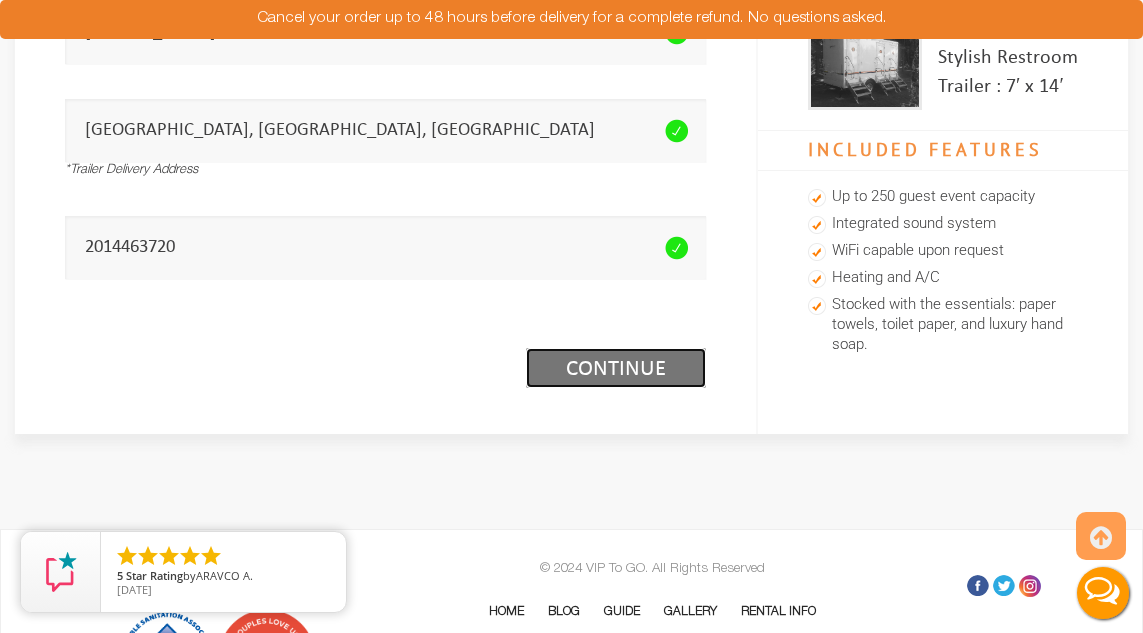 click on "Continue (1/3)" at bounding box center (616, 368) 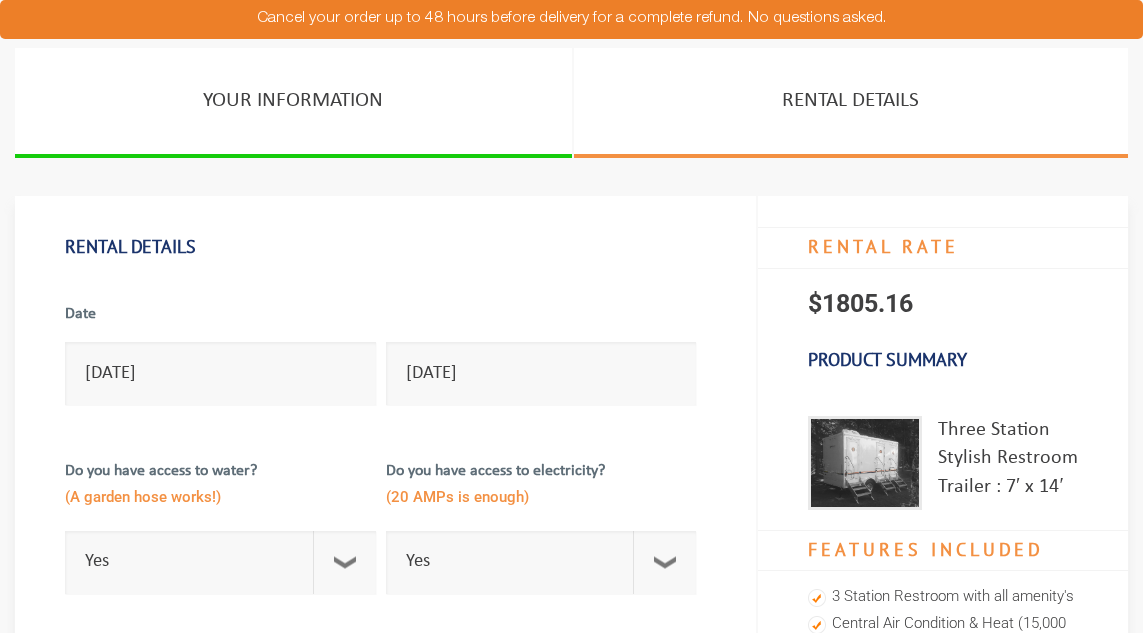 scroll, scrollTop: 0, scrollLeft: 0, axis: both 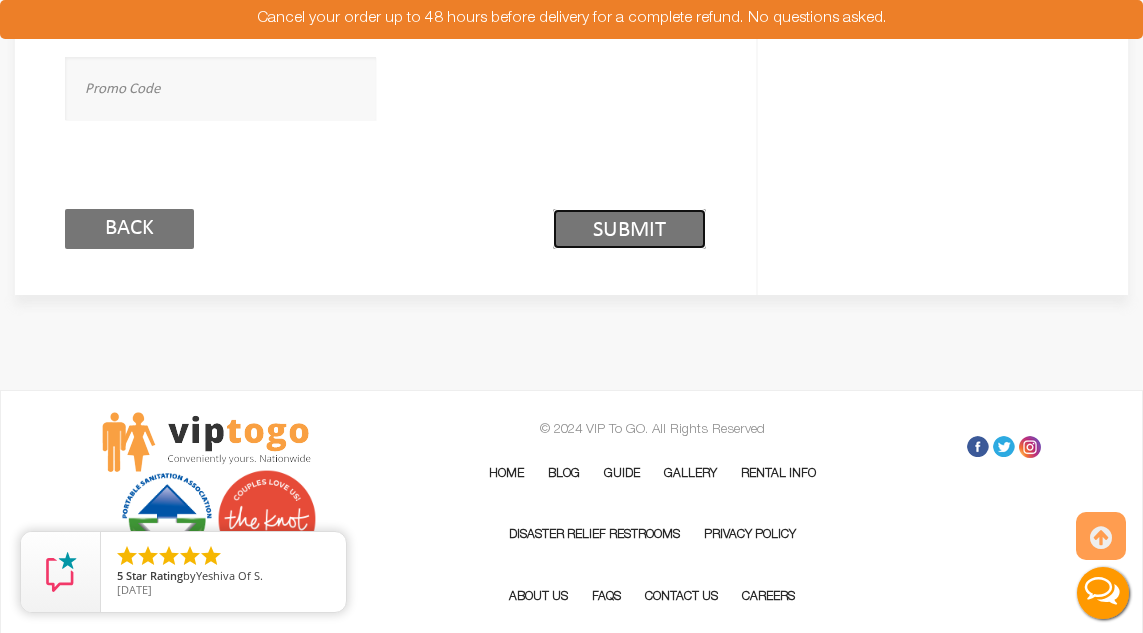click on "Submit (2/3)" at bounding box center (629, 229) 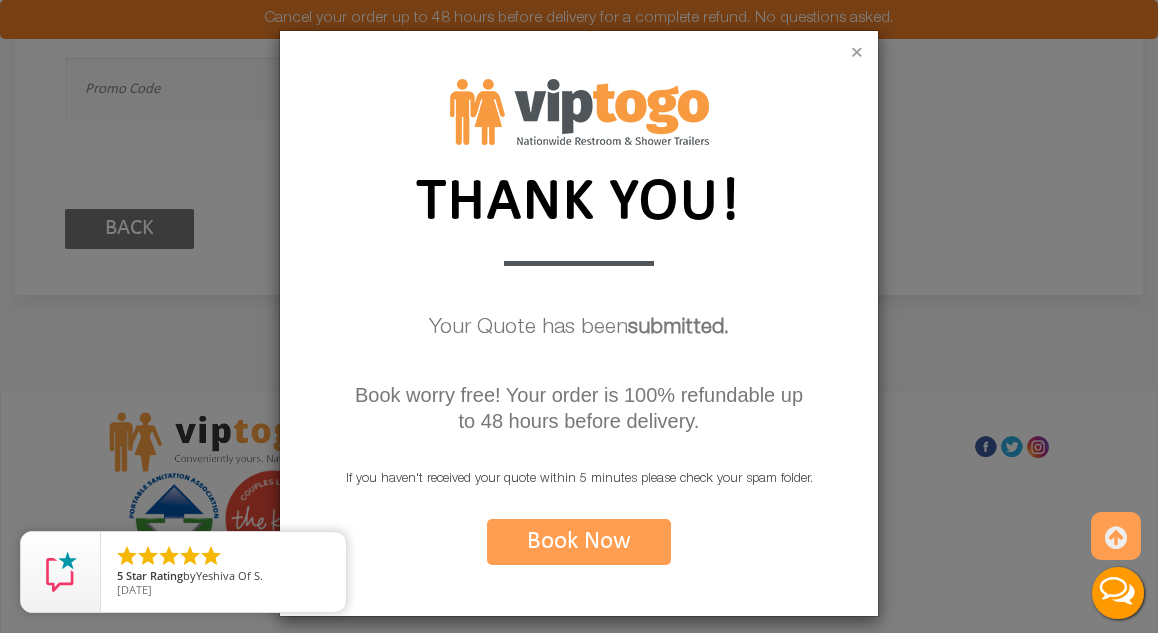 click on "×" at bounding box center [857, 54] 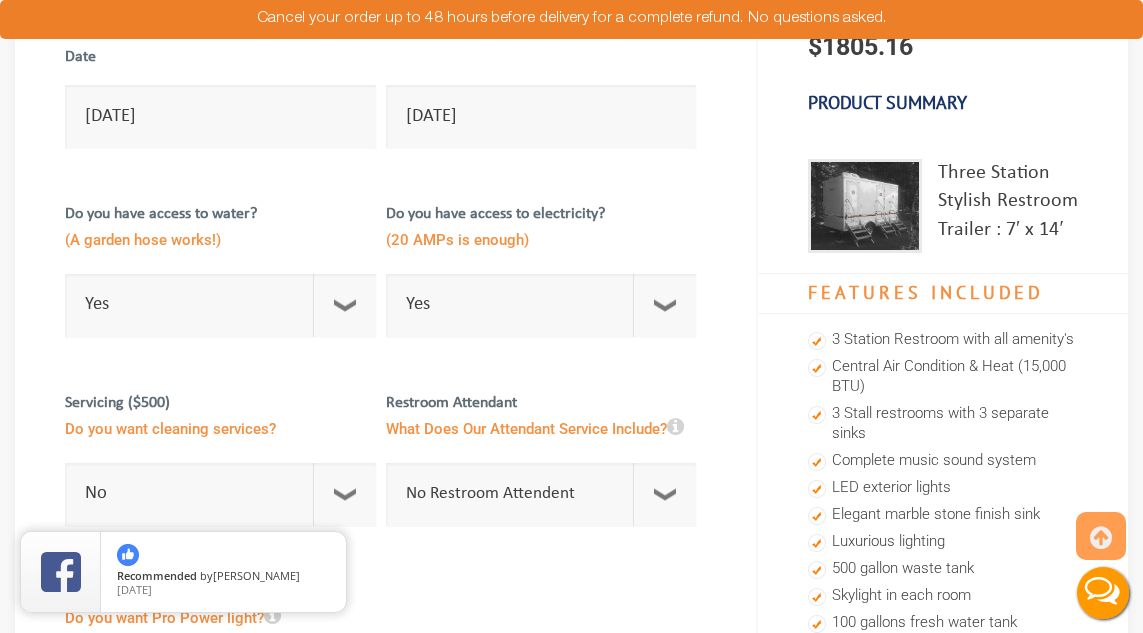 scroll, scrollTop: 200, scrollLeft: 0, axis: vertical 